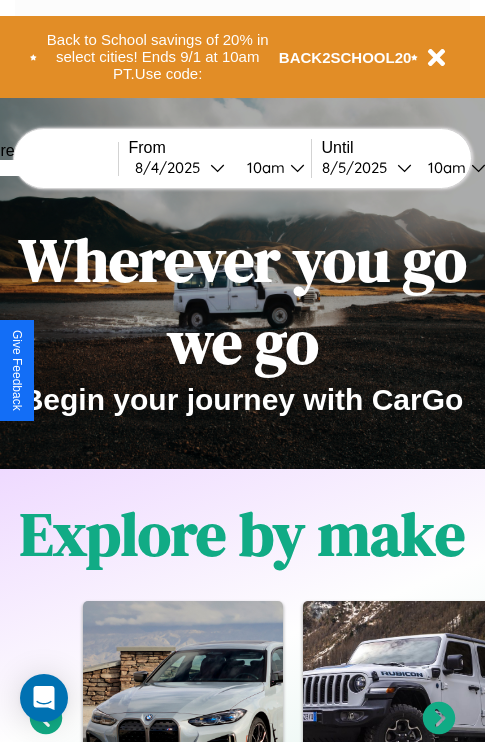 scroll, scrollTop: 0, scrollLeft: 0, axis: both 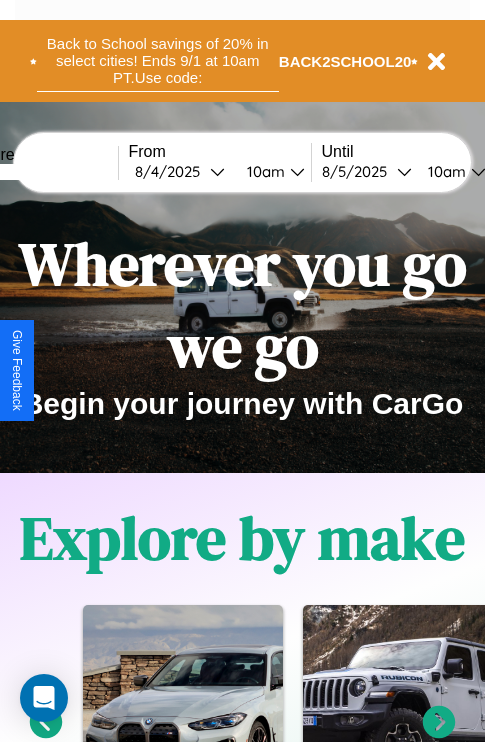 click on "Back to School savings of 20% in select cities! Ends 9/1 at 10am PT.  Use code:" at bounding box center (158, 61) 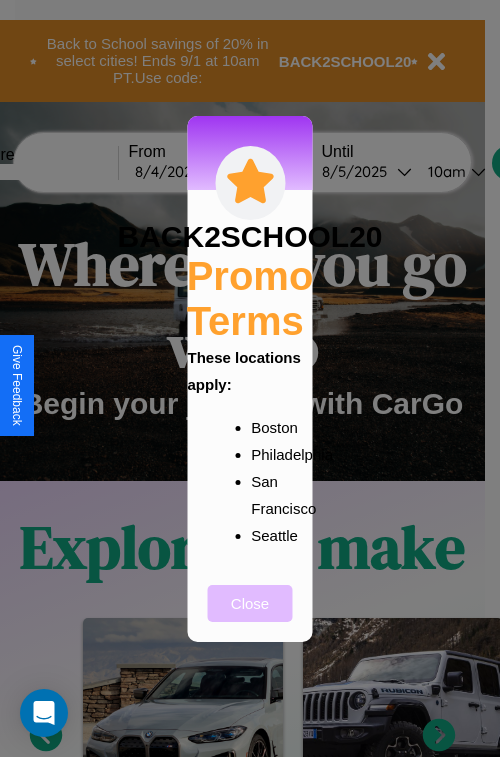 click on "Close" at bounding box center [250, 603] 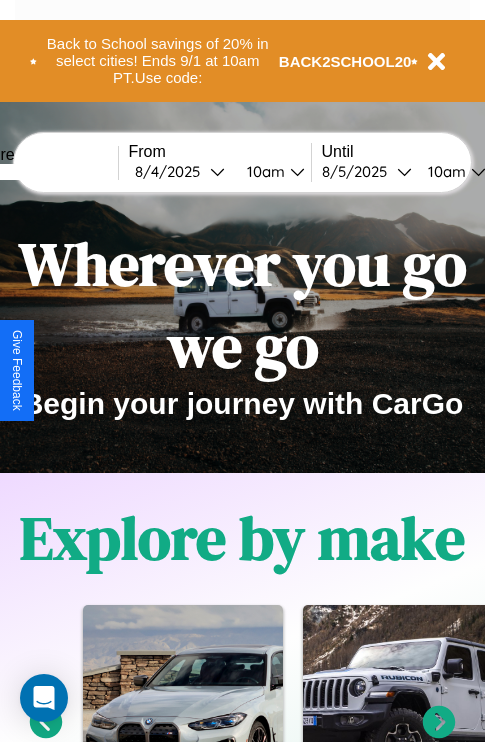 click at bounding box center (43, 172) 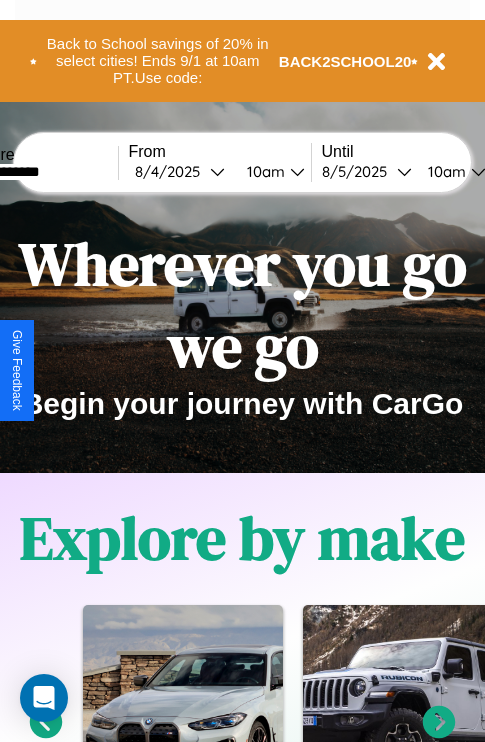 type on "**********" 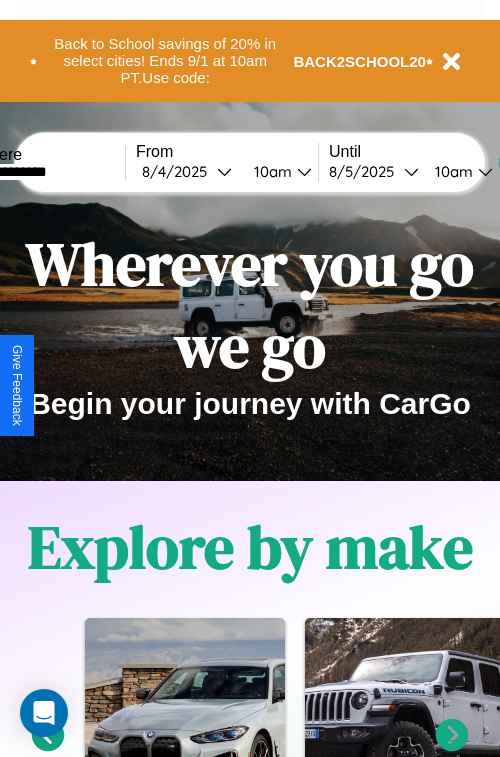 select on "*" 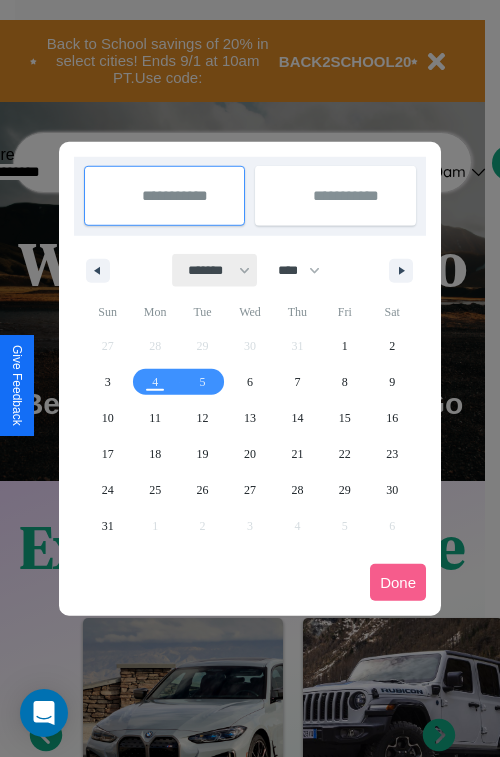 click on "******* ******** ***** ***** *** **** **** ****** ********* ******* ******** ********" at bounding box center (215, 270) 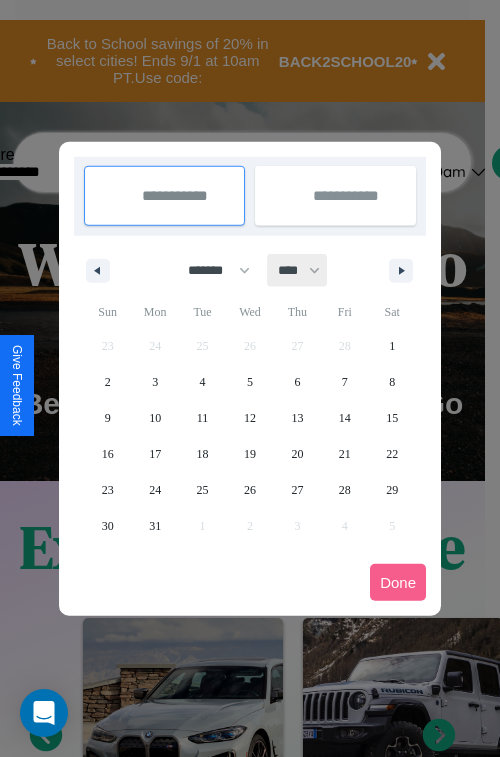 click on "**** **** **** **** **** **** **** **** **** **** **** **** **** **** **** **** **** **** **** **** **** **** **** **** **** **** **** **** **** **** **** **** **** **** **** **** **** **** **** **** **** **** **** **** **** **** **** **** **** **** **** **** **** **** **** **** **** **** **** **** **** **** **** **** **** **** **** **** **** **** **** **** **** **** **** **** **** **** **** **** **** **** **** **** **** **** **** **** **** **** **** **** **** **** **** **** **** **** **** **** **** **** **** **** **** **** **** **** **** **** **** **** **** **** **** **** **** **** **** **** ****" at bounding box center [298, 270] 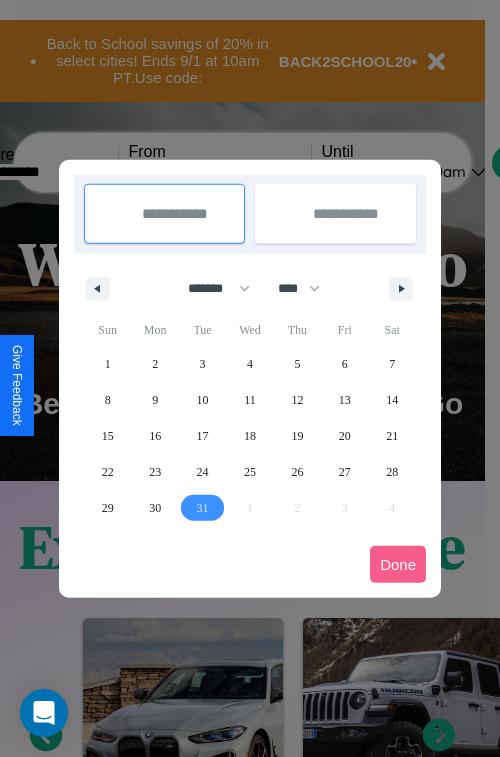 click on "31" at bounding box center (203, 508) 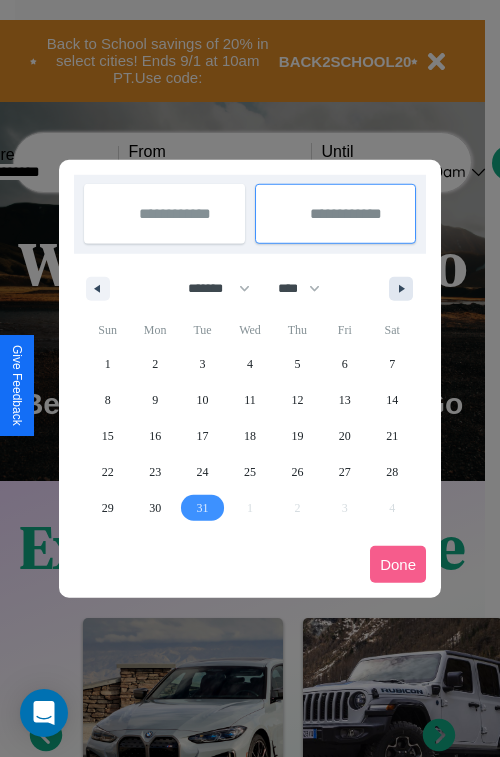 click at bounding box center (405, 289) 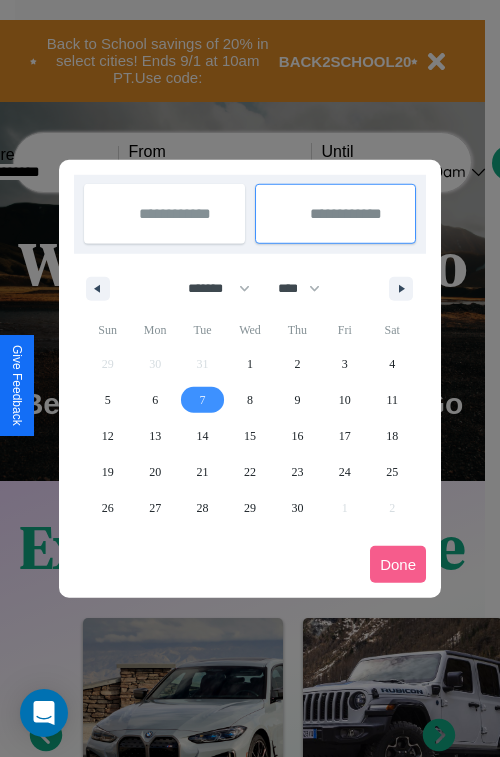 click on "7" at bounding box center [203, 400] 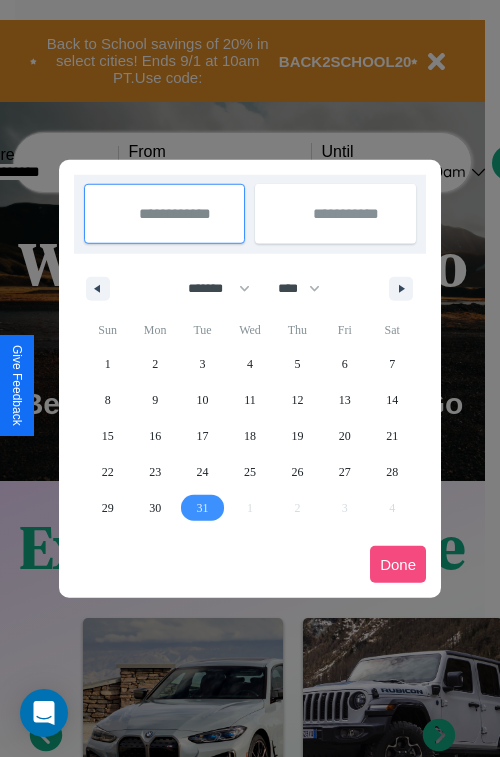 click on "Done" at bounding box center [398, 564] 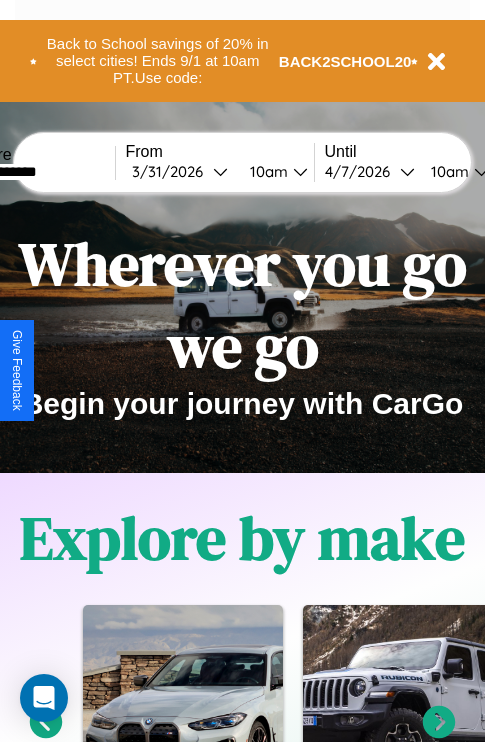 click on "10am" at bounding box center [447, 171] 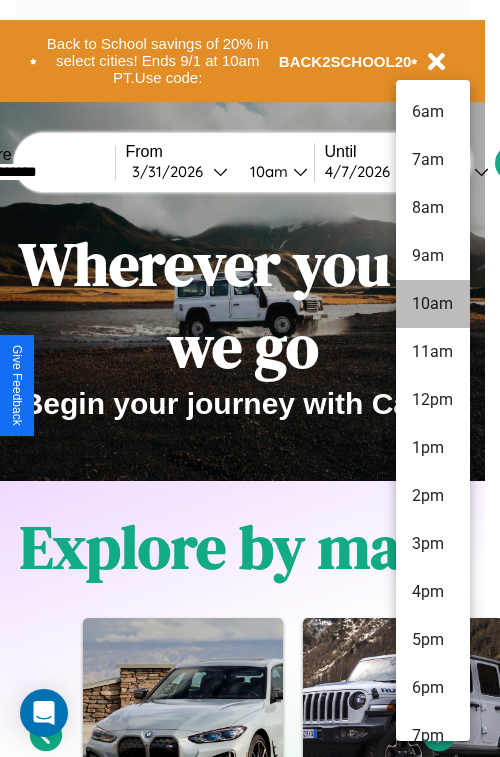 click on "10am" at bounding box center [433, 304] 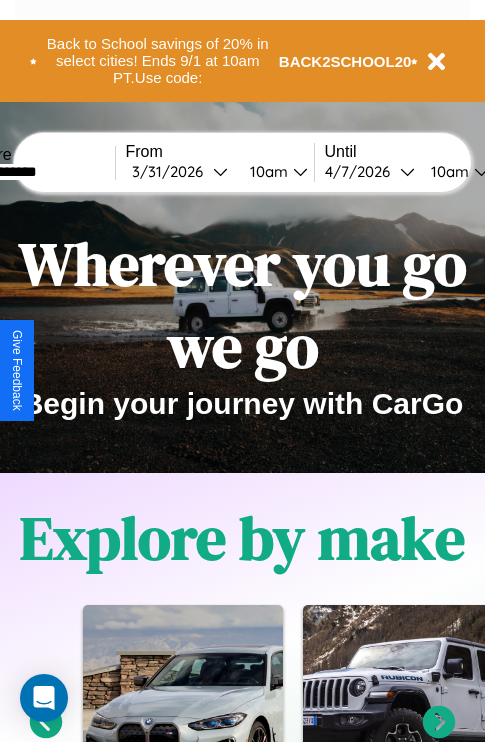 scroll, scrollTop: 0, scrollLeft: 71, axis: horizontal 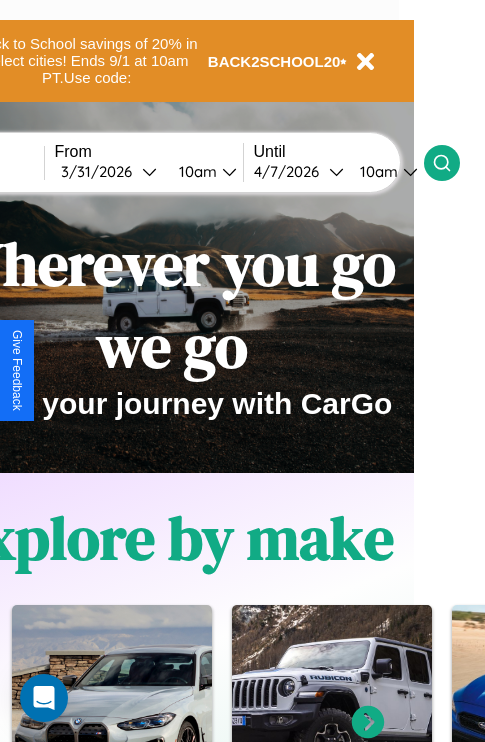 click 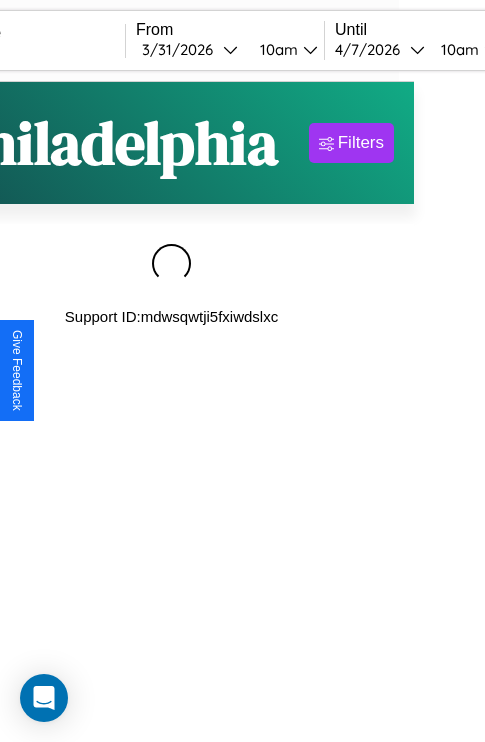 scroll, scrollTop: 0, scrollLeft: 0, axis: both 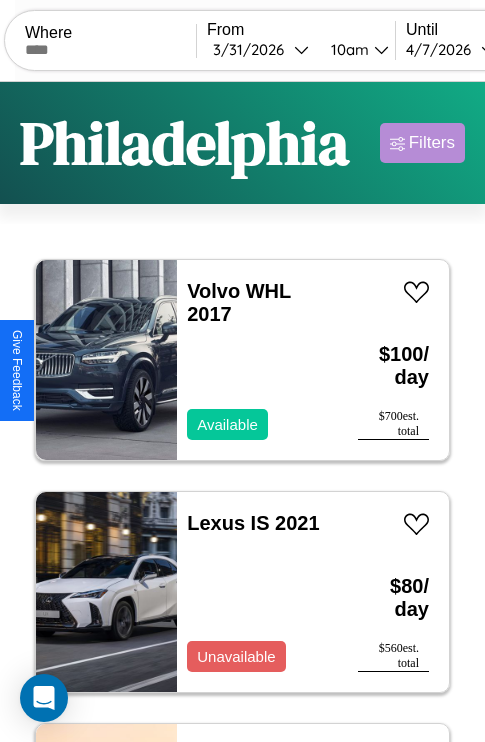click on "Filters" at bounding box center [432, 143] 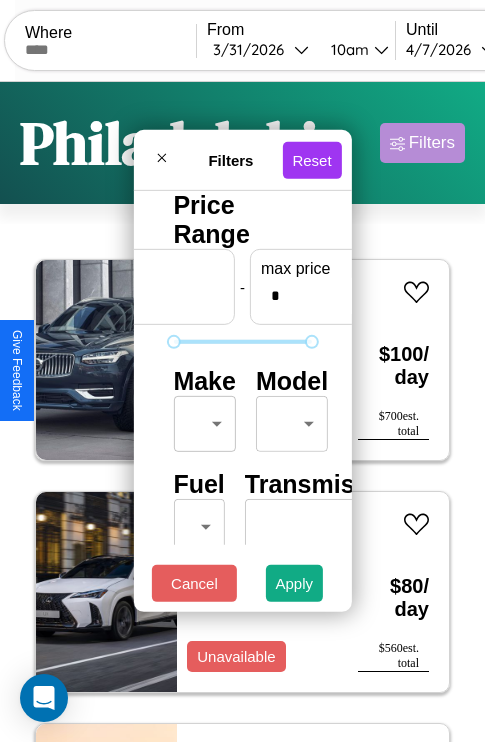 scroll, scrollTop: 0, scrollLeft: 124, axis: horizontal 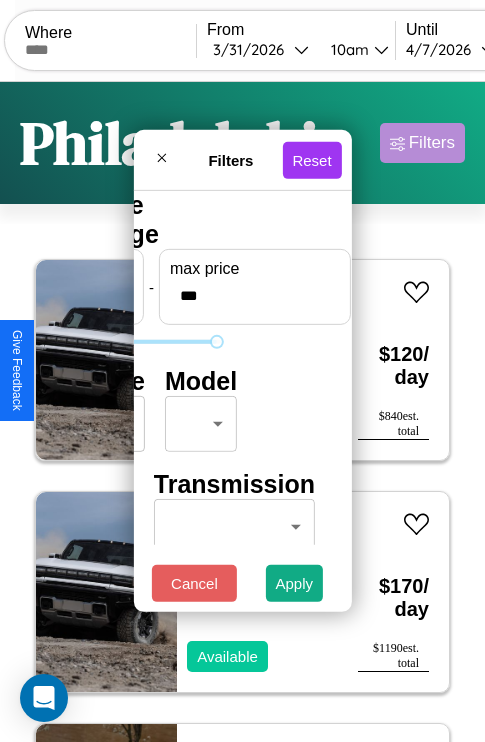 type on "***" 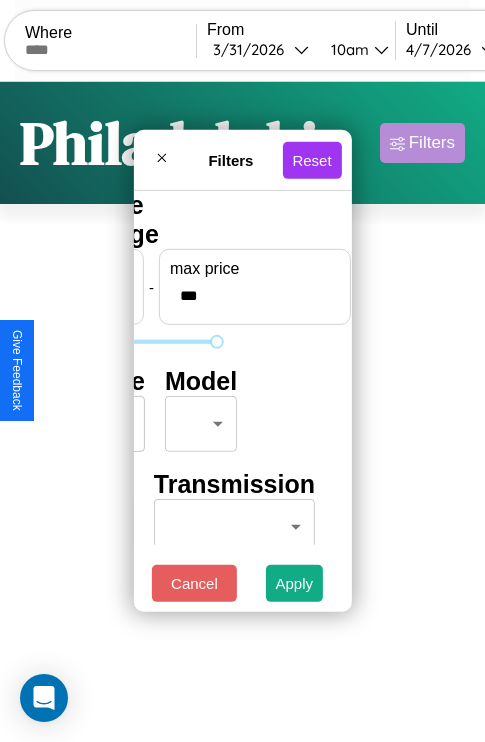 scroll, scrollTop: 0, scrollLeft: 0, axis: both 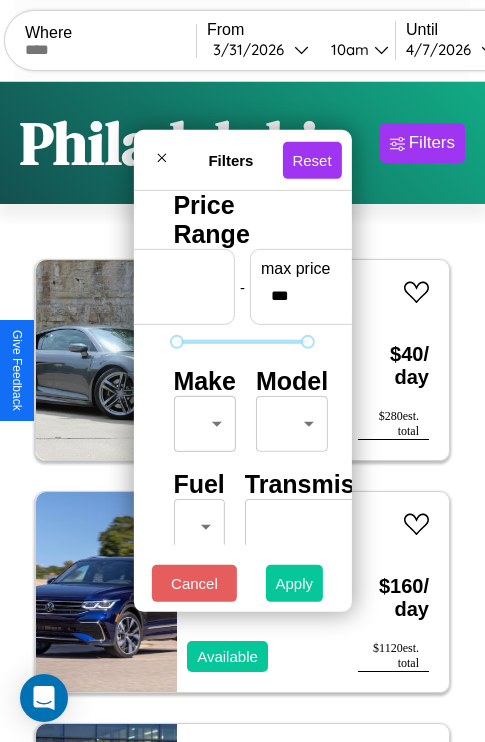 type on "**" 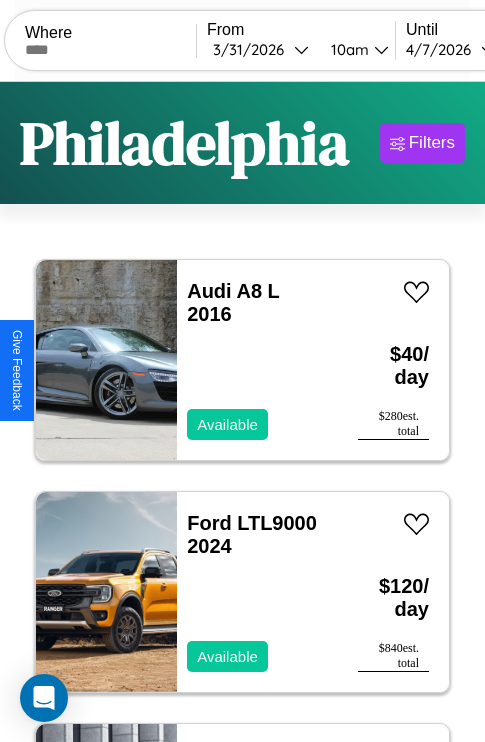 scroll, scrollTop: 66, scrollLeft: 0, axis: vertical 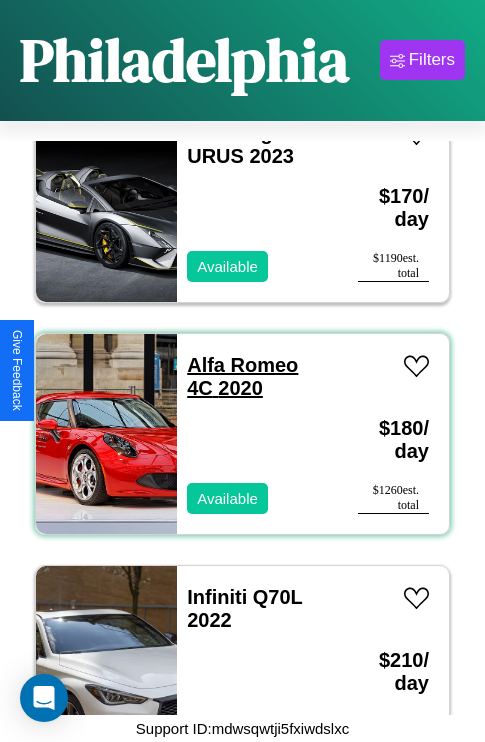 click on "Alfa Romeo   4C   2020" at bounding box center [242, 376] 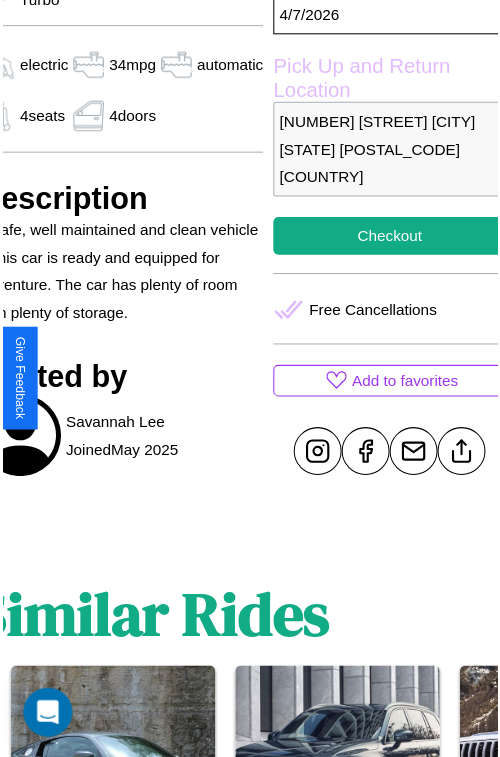 scroll, scrollTop: 627, scrollLeft: 96, axis: both 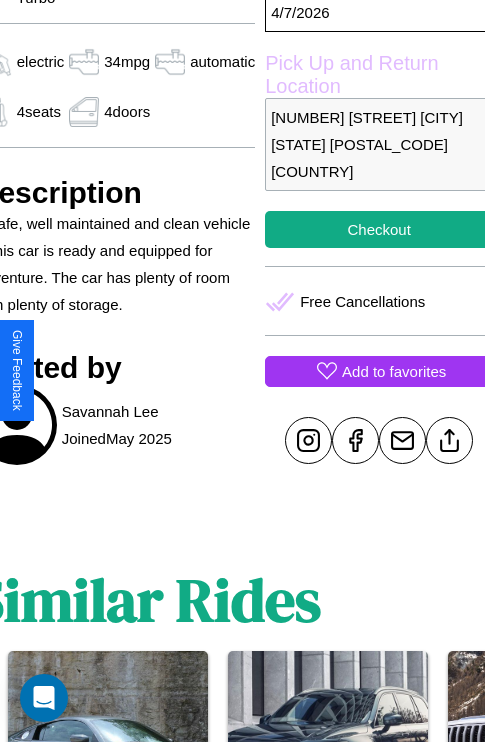 click on "Add to favorites" at bounding box center [394, 371] 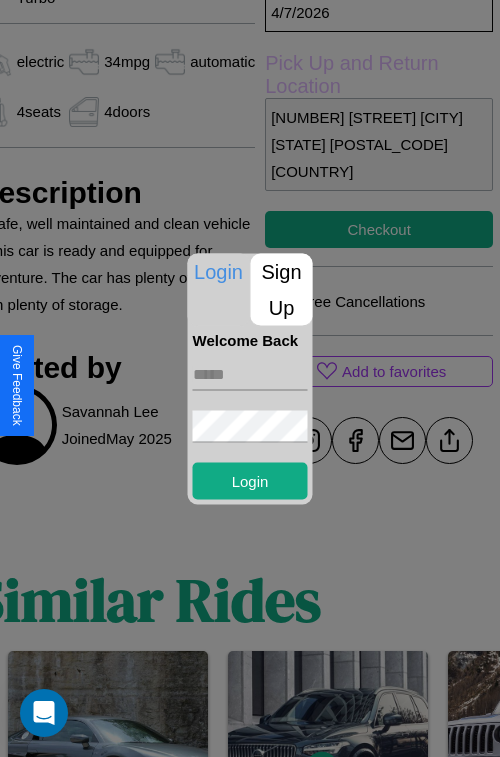 click on "Sign Up" at bounding box center (282, 289) 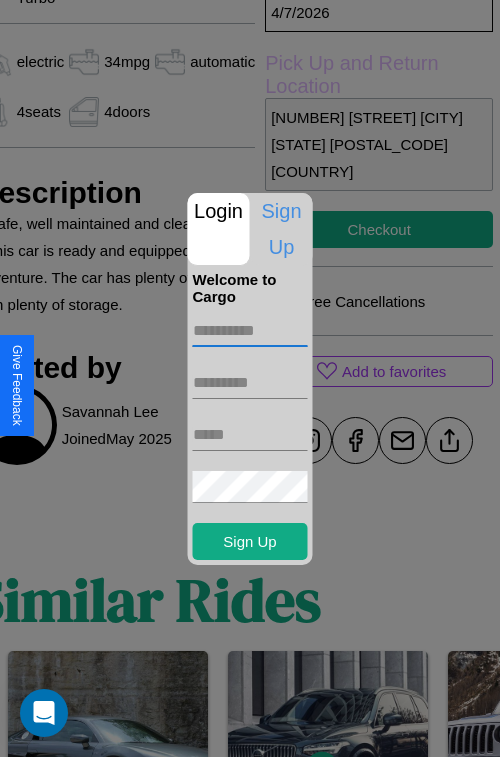 click at bounding box center [250, 331] 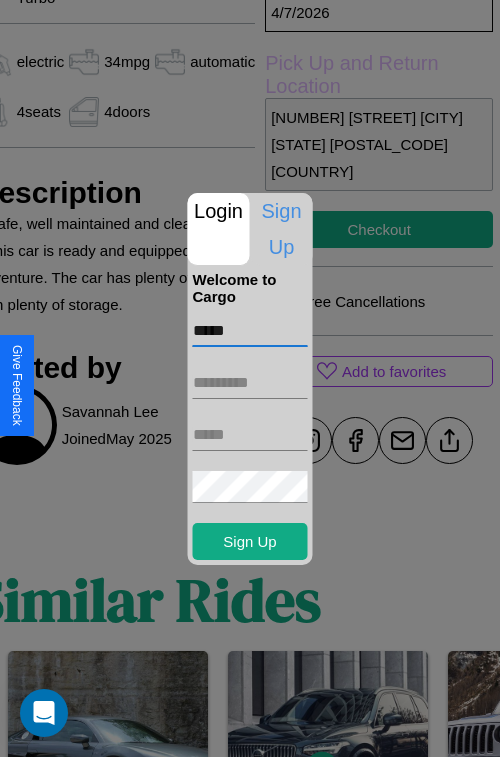 type on "*****" 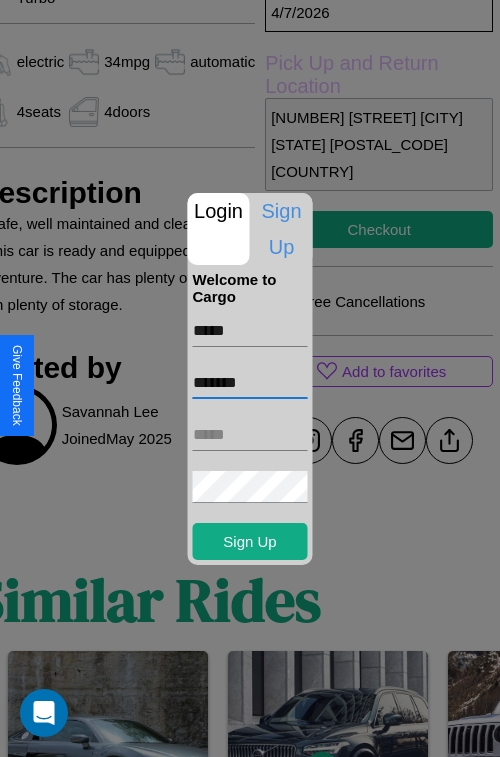type on "*******" 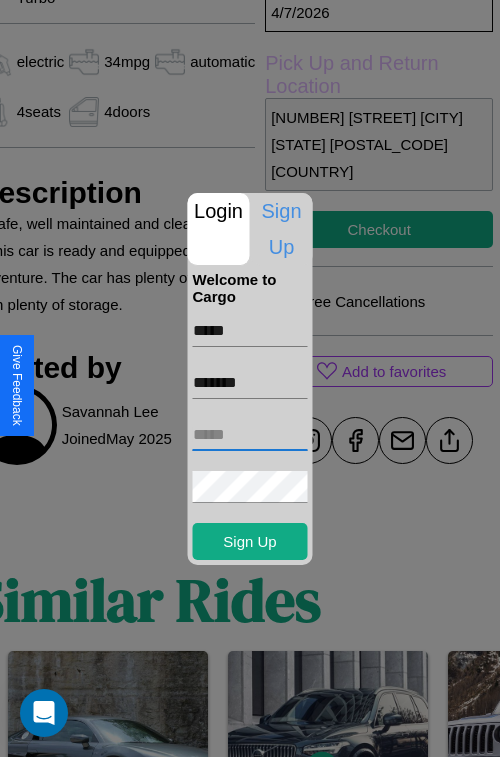 click at bounding box center (250, 435) 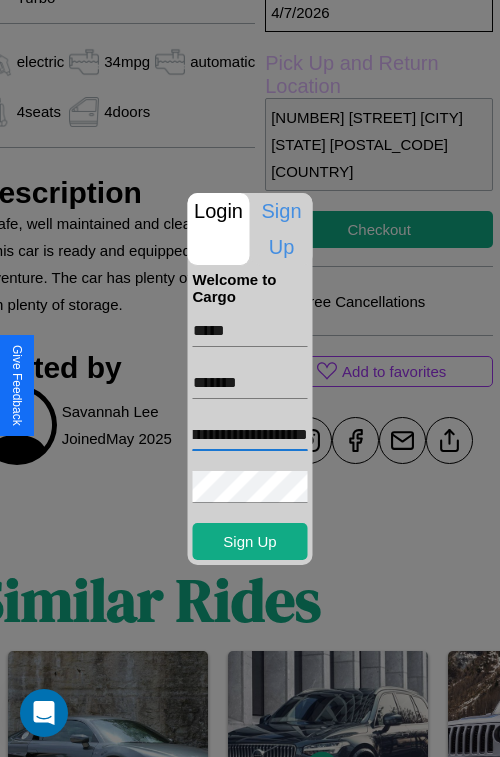 scroll, scrollTop: 0, scrollLeft: 57, axis: horizontal 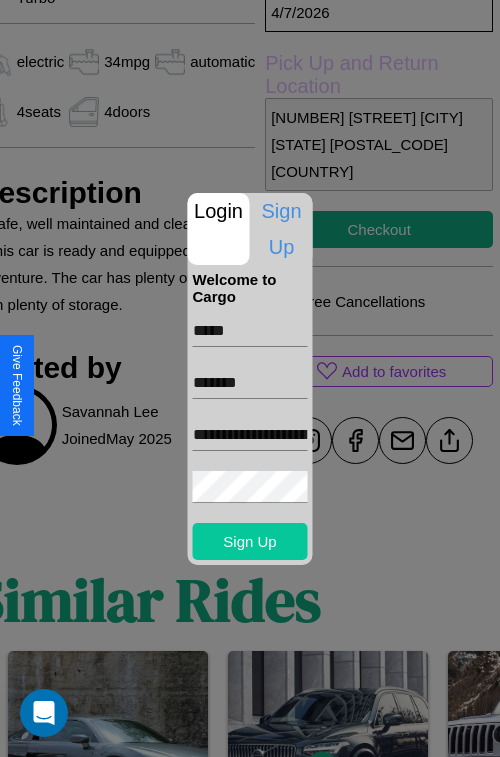 click on "Sign Up" at bounding box center [250, 541] 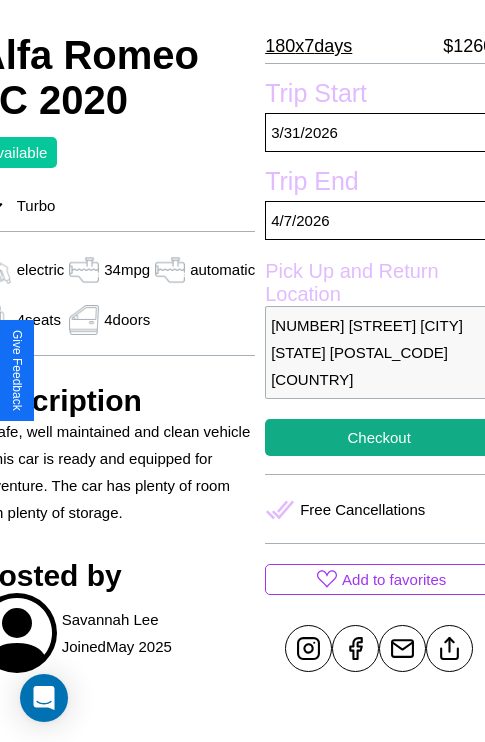 scroll, scrollTop: 400, scrollLeft: 96, axis: both 